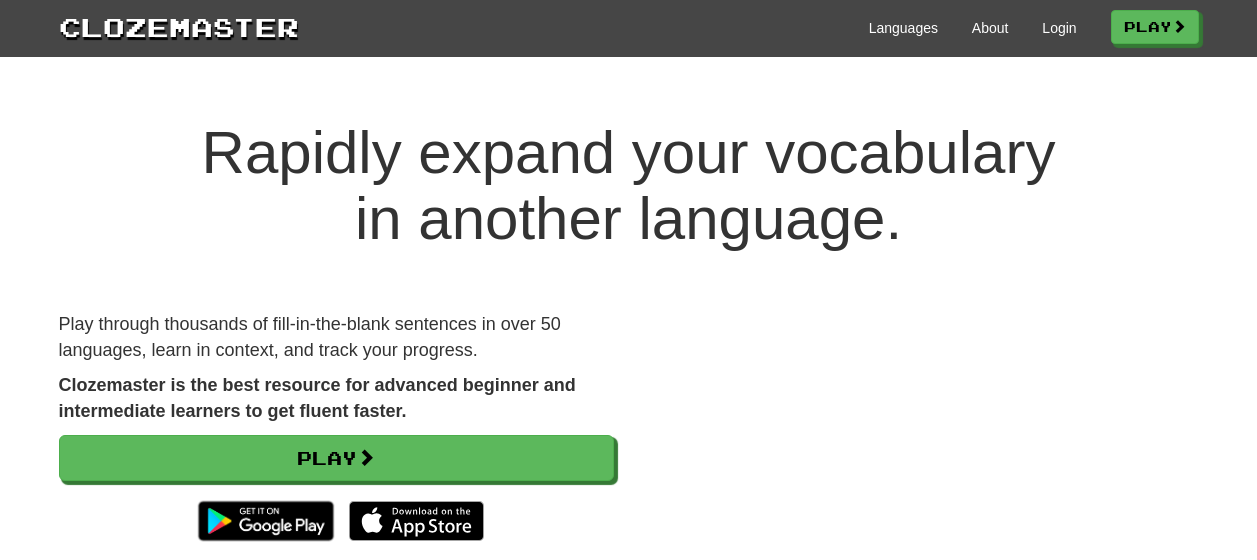 scroll, scrollTop: 0, scrollLeft: 0, axis: both 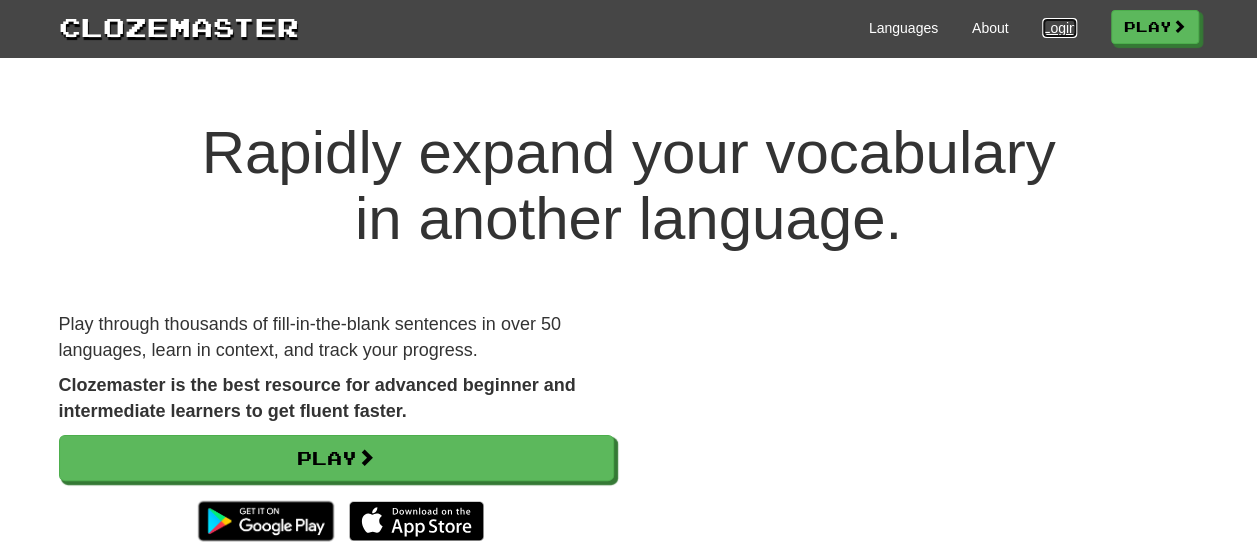 click on "Login" at bounding box center (1059, 28) 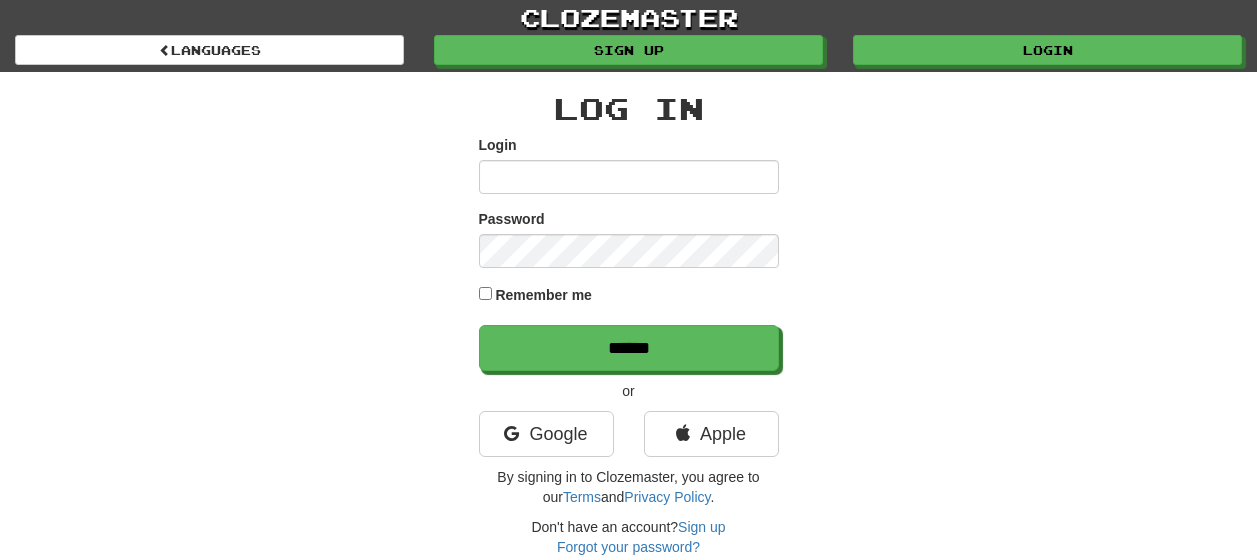 scroll, scrollTop: 0, scrollLeft: 0, axis: both 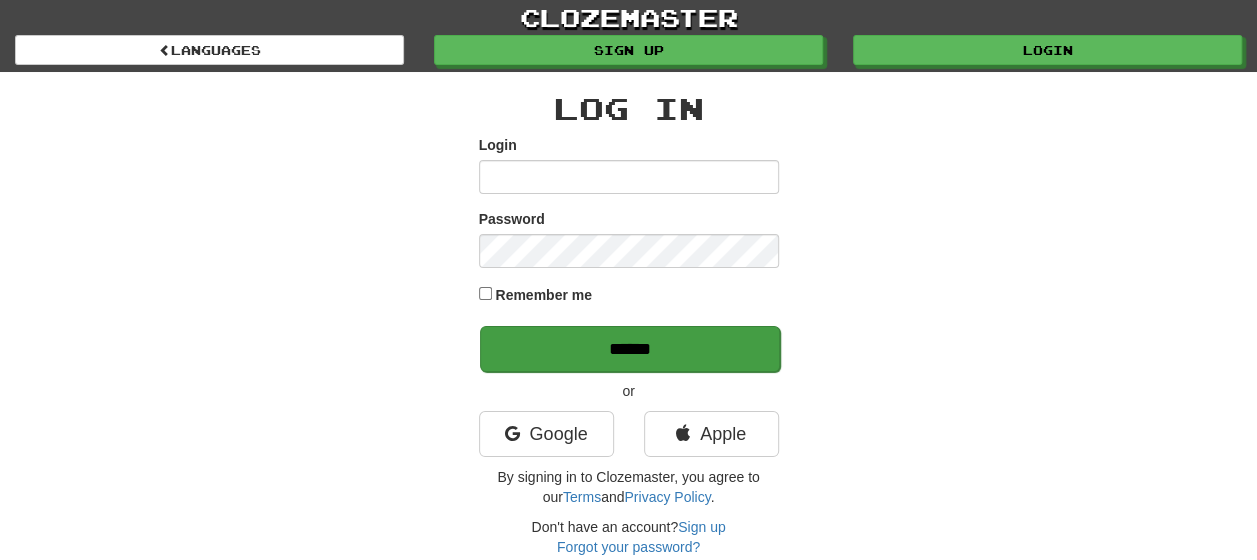 type on "**********" 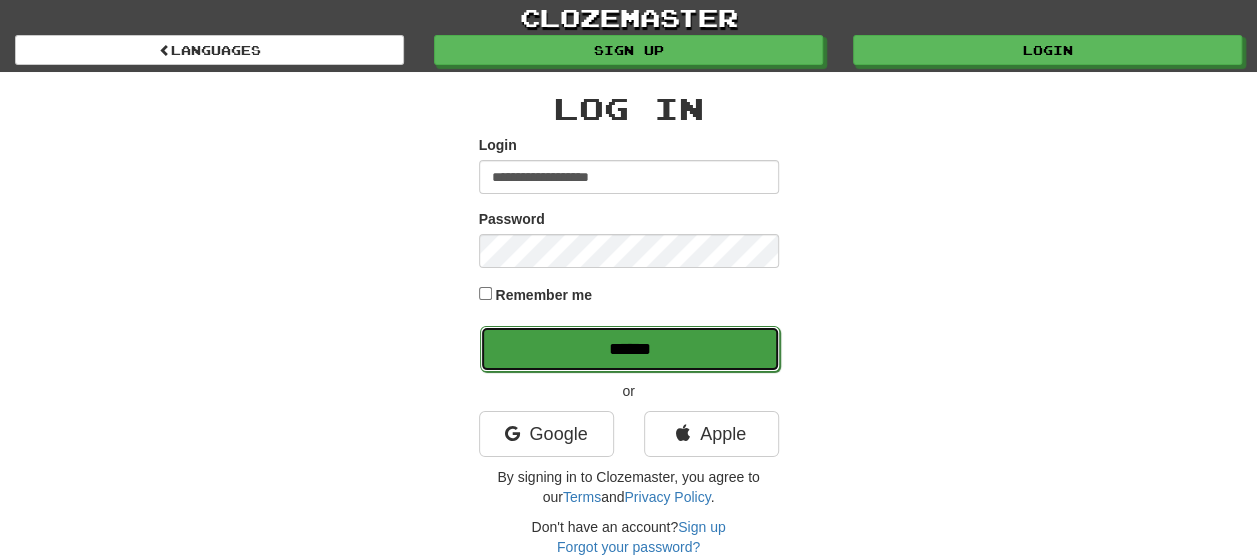 click on "******" at bounding box center [630, 349] 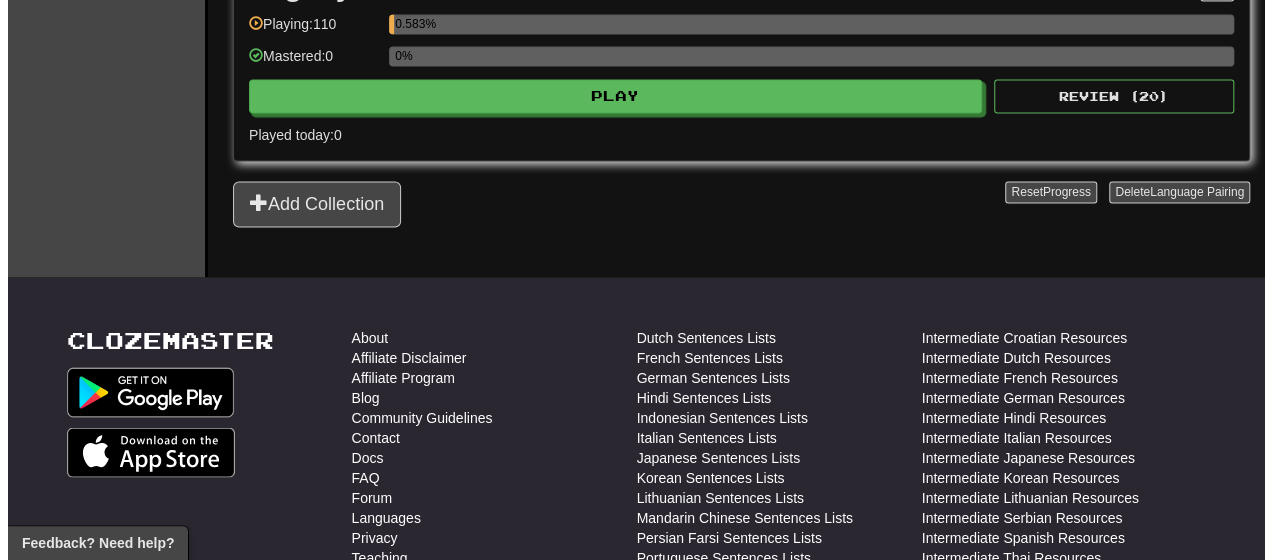 scroll, scrollTop: 1400, scrollLeft: 0, axis: vertical 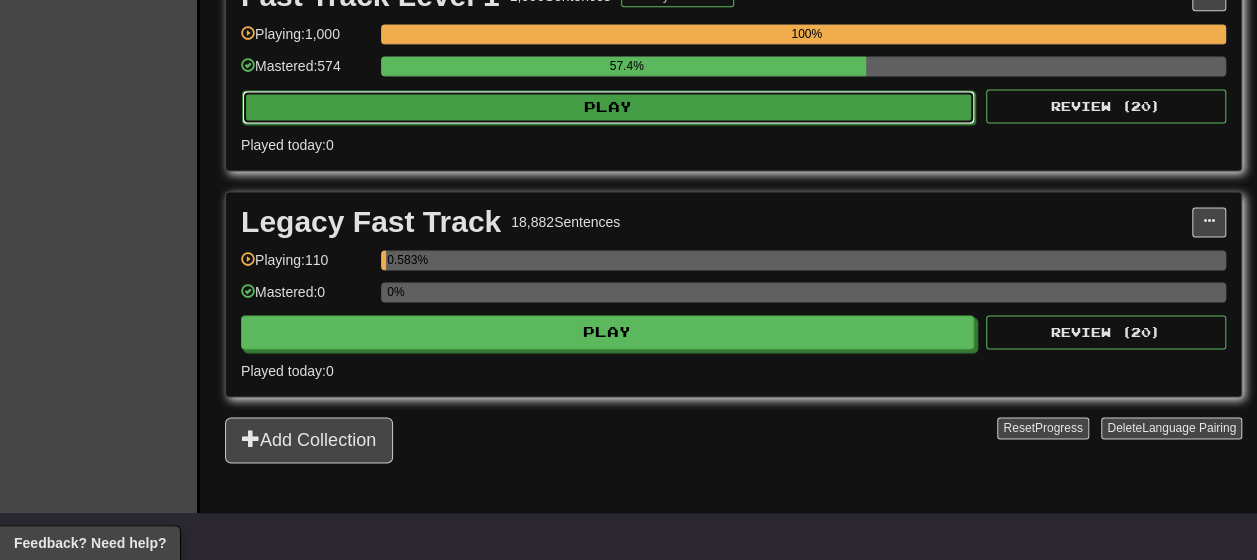 click on "Play" at bounding box center [608, 107] 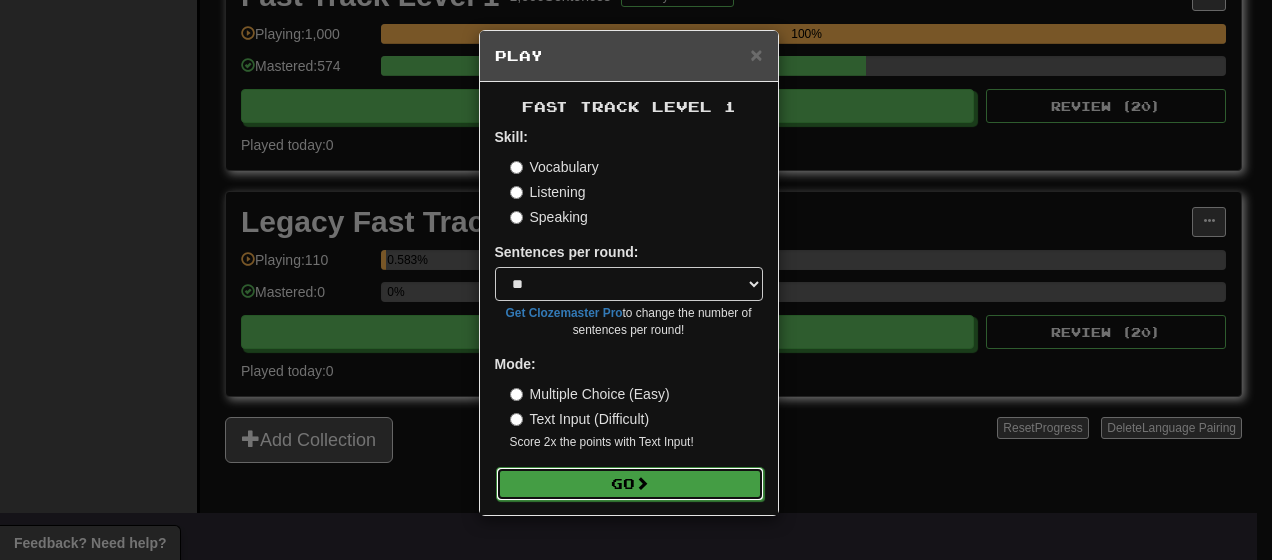 click on "Go" at bounding box center (630, 484) 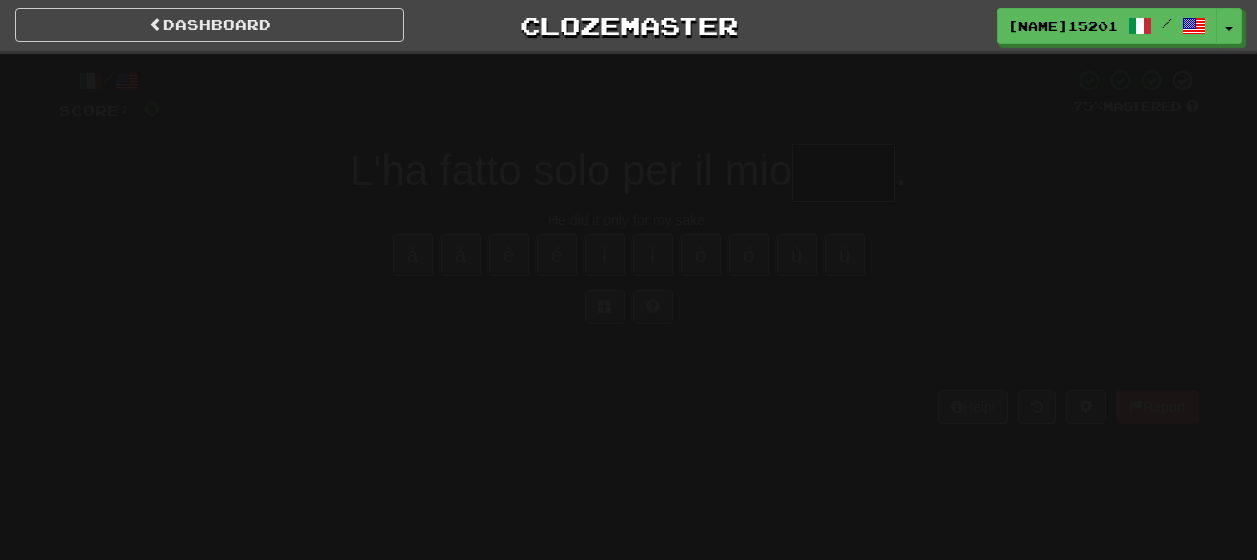 scroll, scrollTop: 0, scrollLeft: 0, axis: both 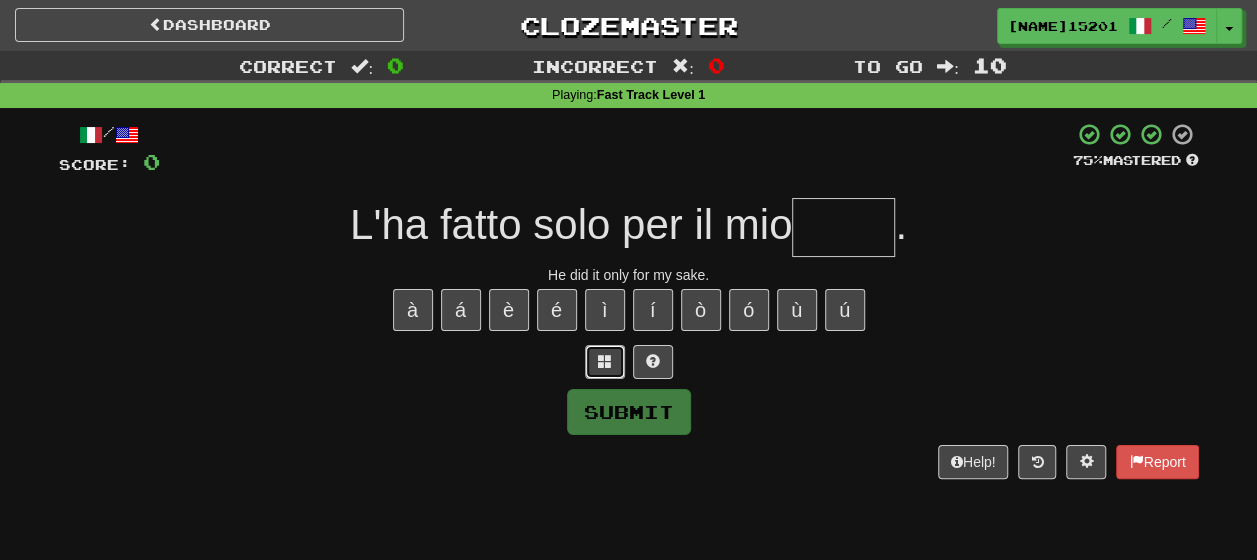 click at bounding box center [605, 361] 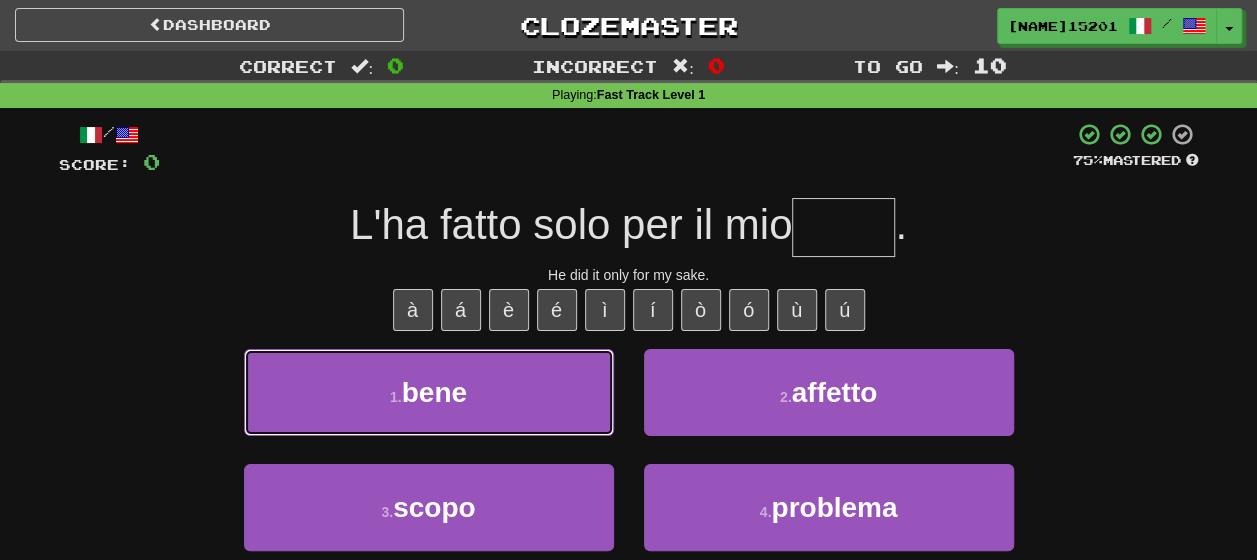 click on "1 .  bene" at bounding box center (429, 392) 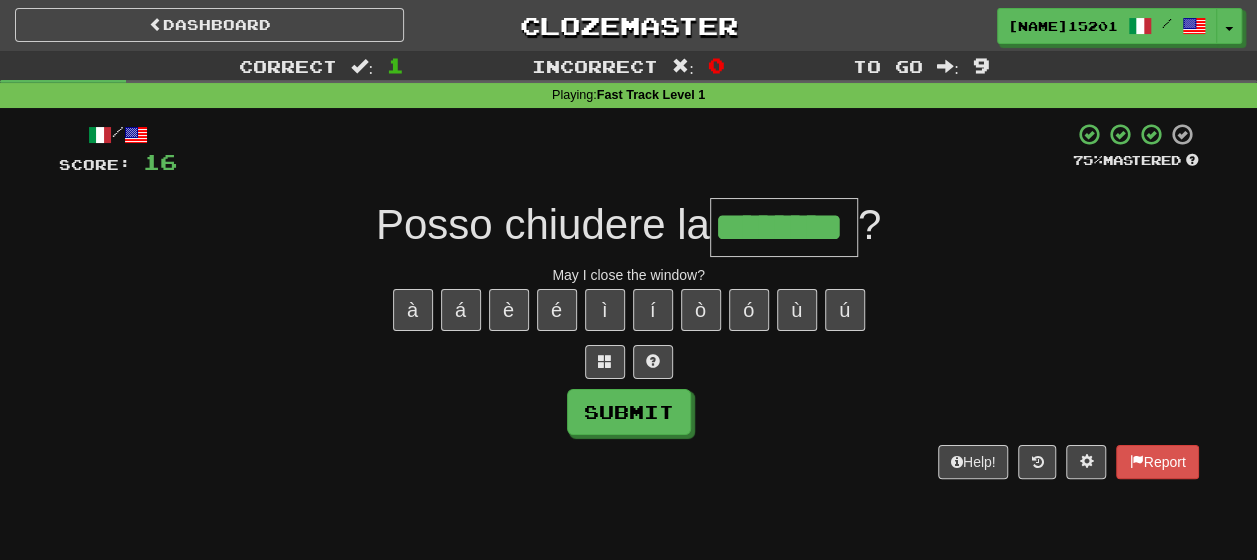 type on "********" 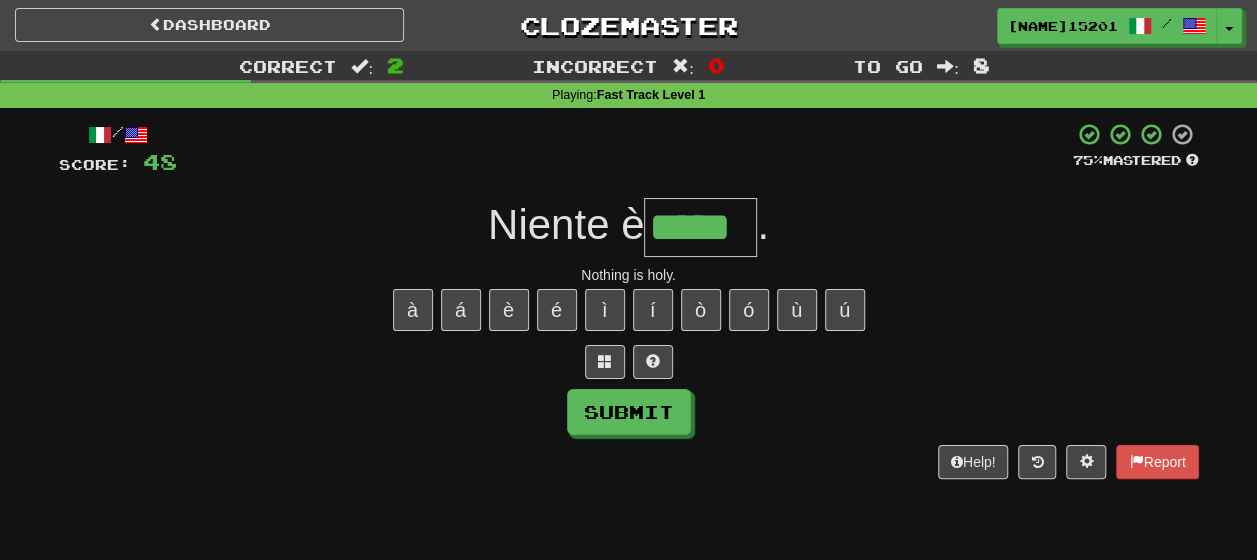type on "*****" 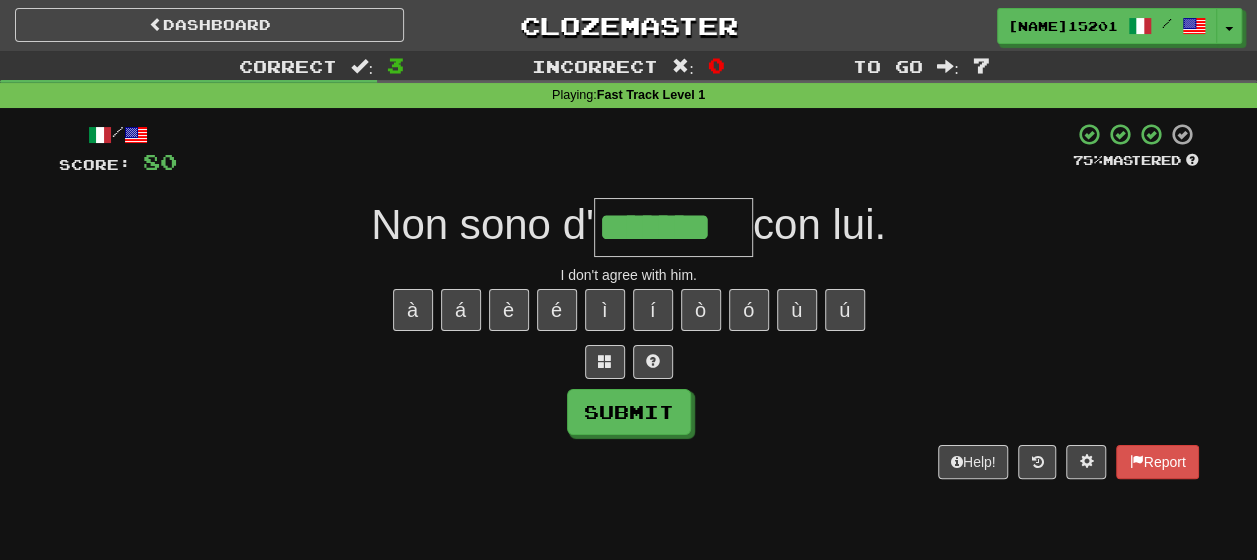type on "*******" 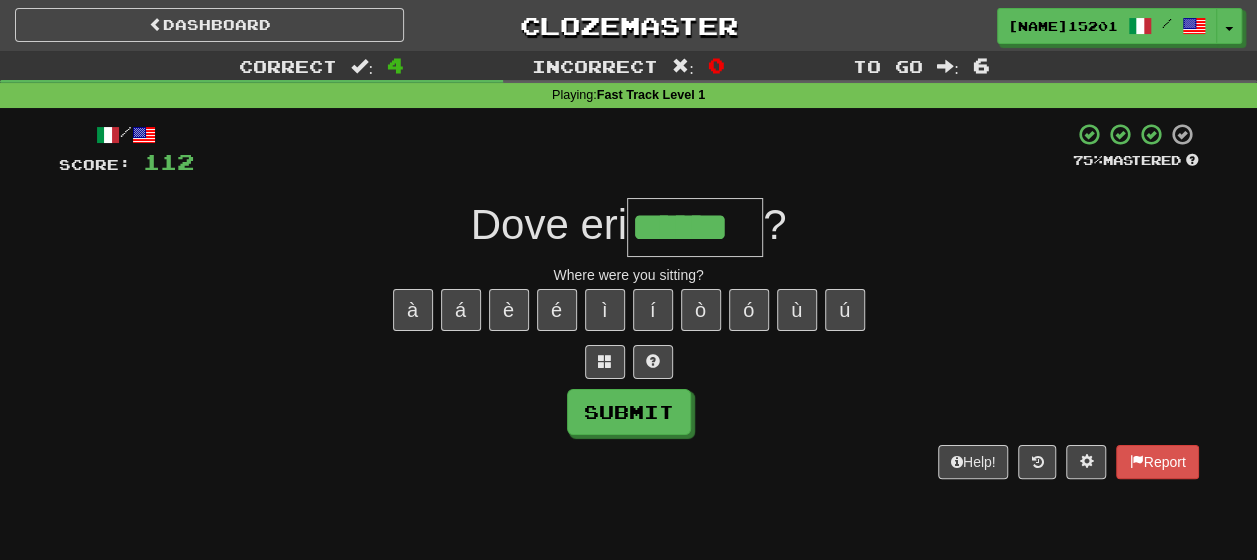 type on "******" 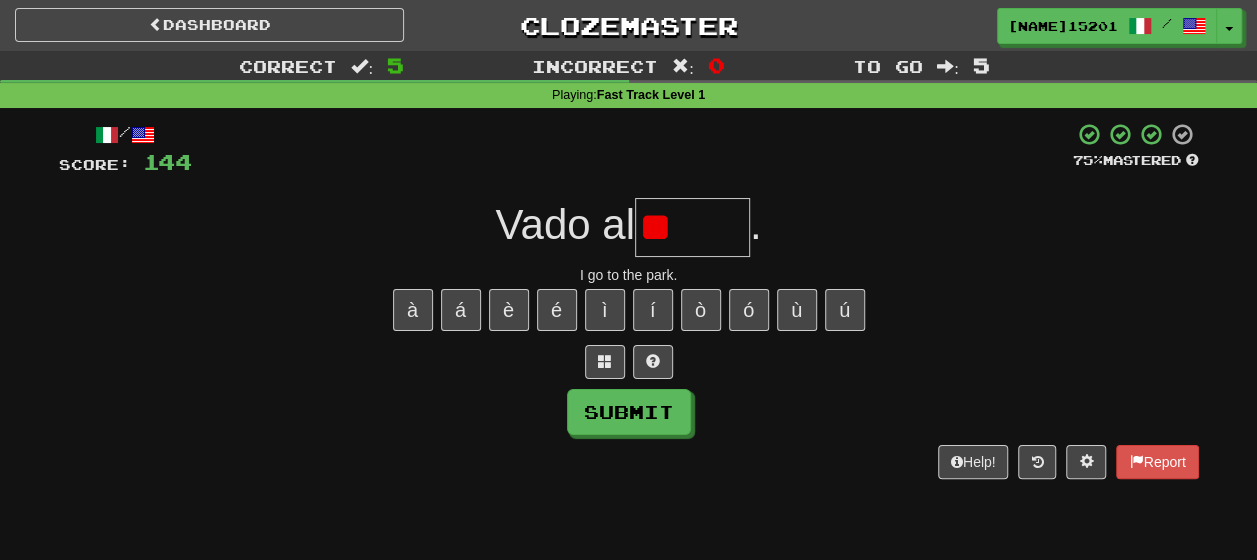 type on "*" 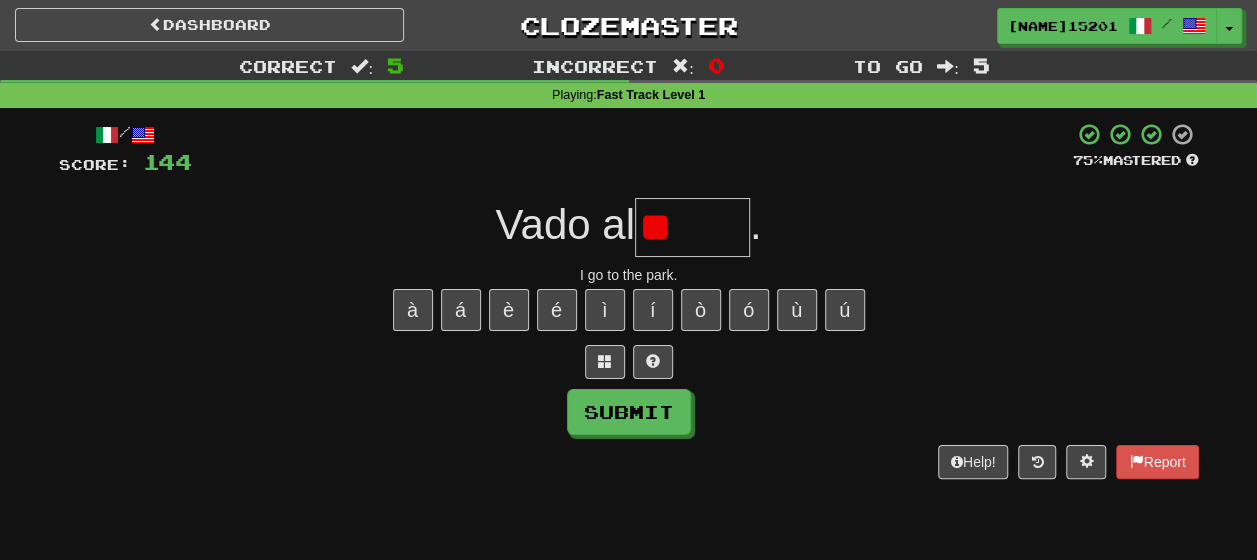 type on "*" 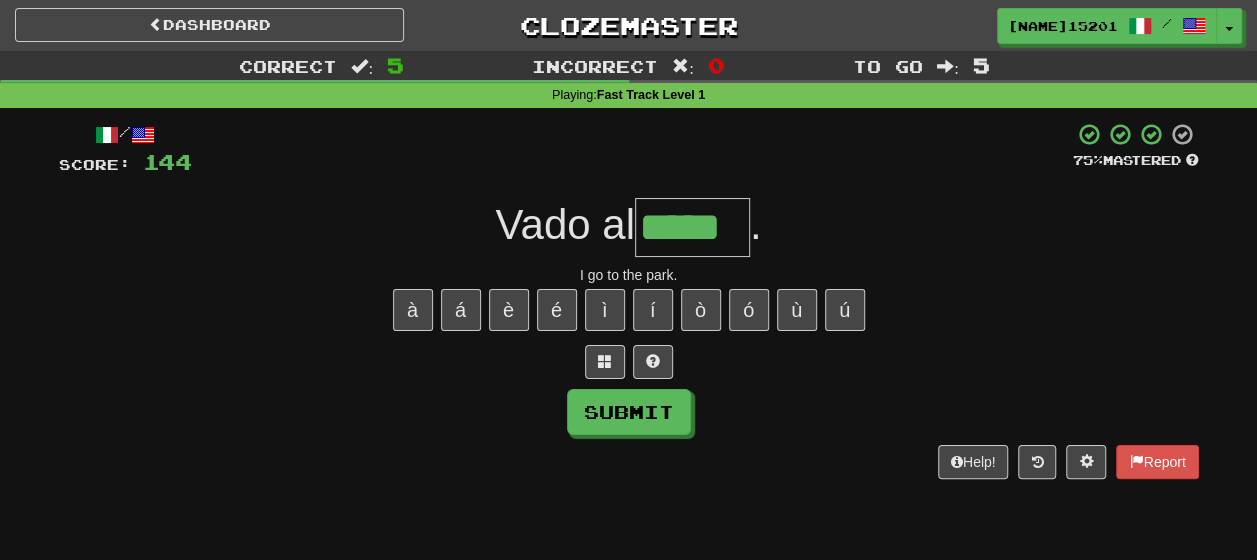 type on "*****" 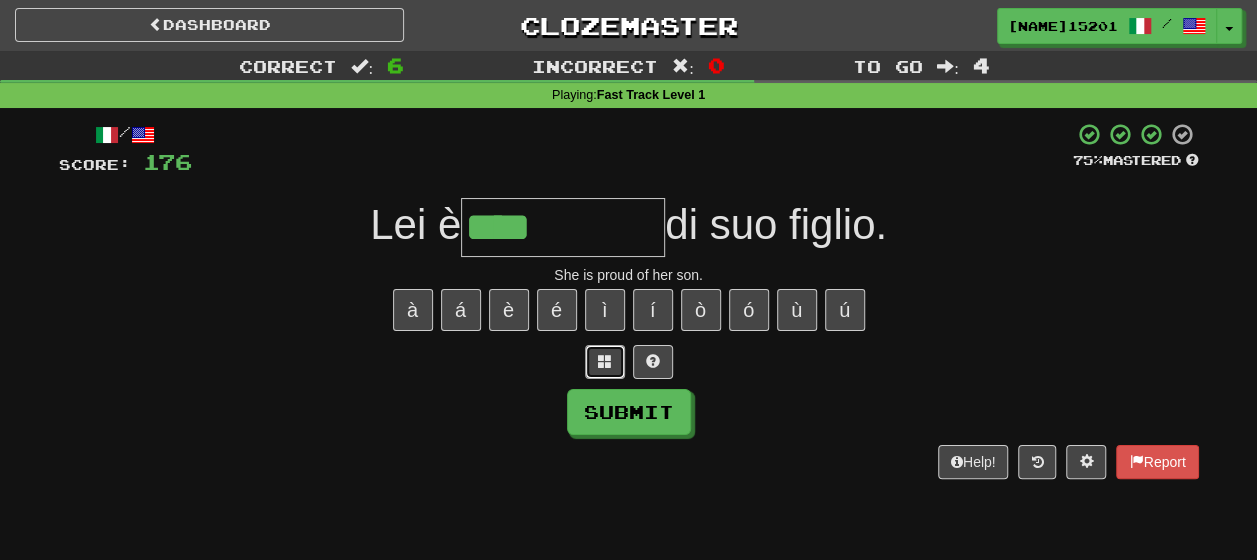 click at bounding box center [605, 361] 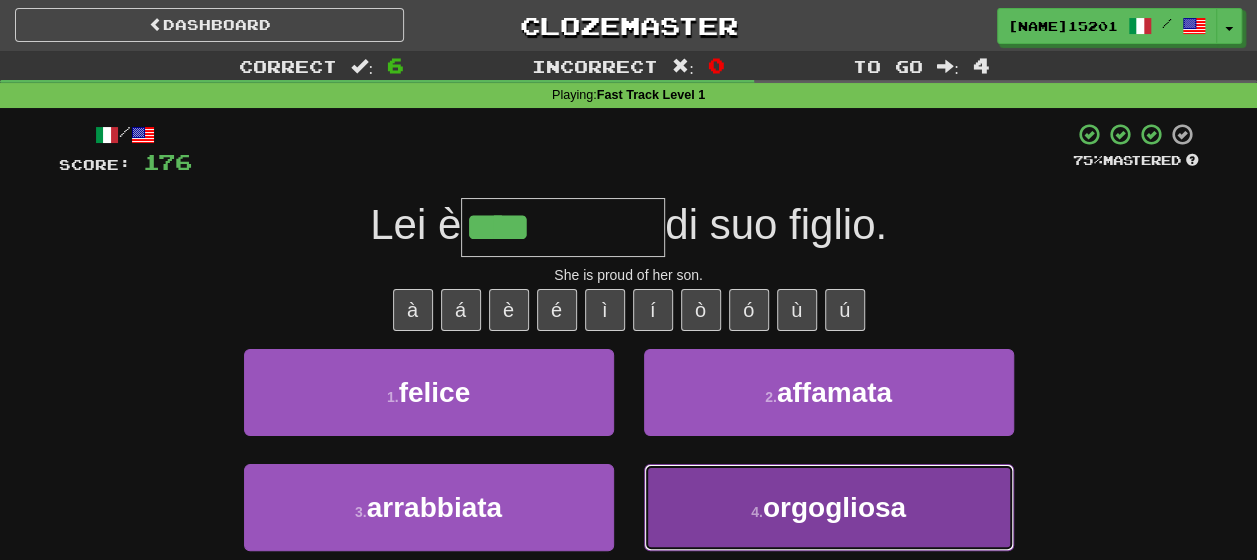 click on "orgogliosa" at bounding box center (834, 507) 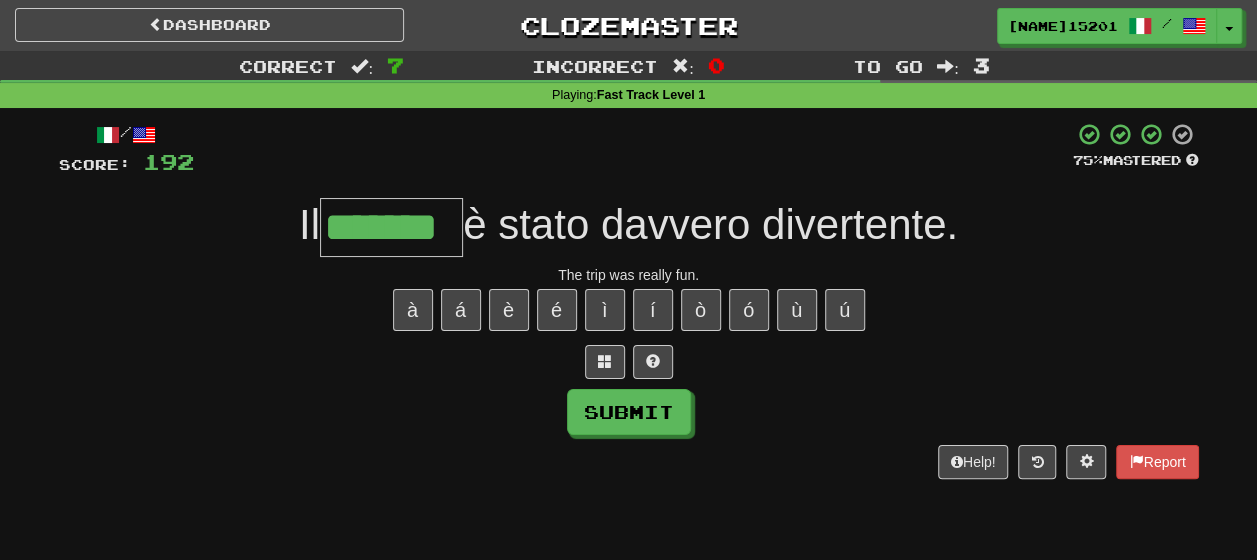 type on "*******" 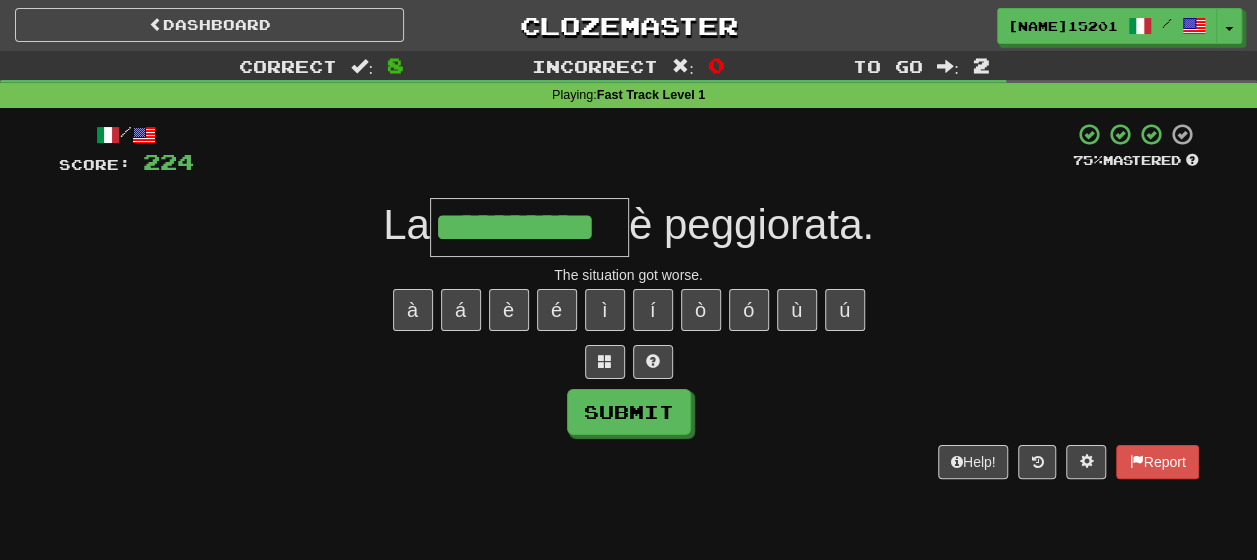 type on "**********" 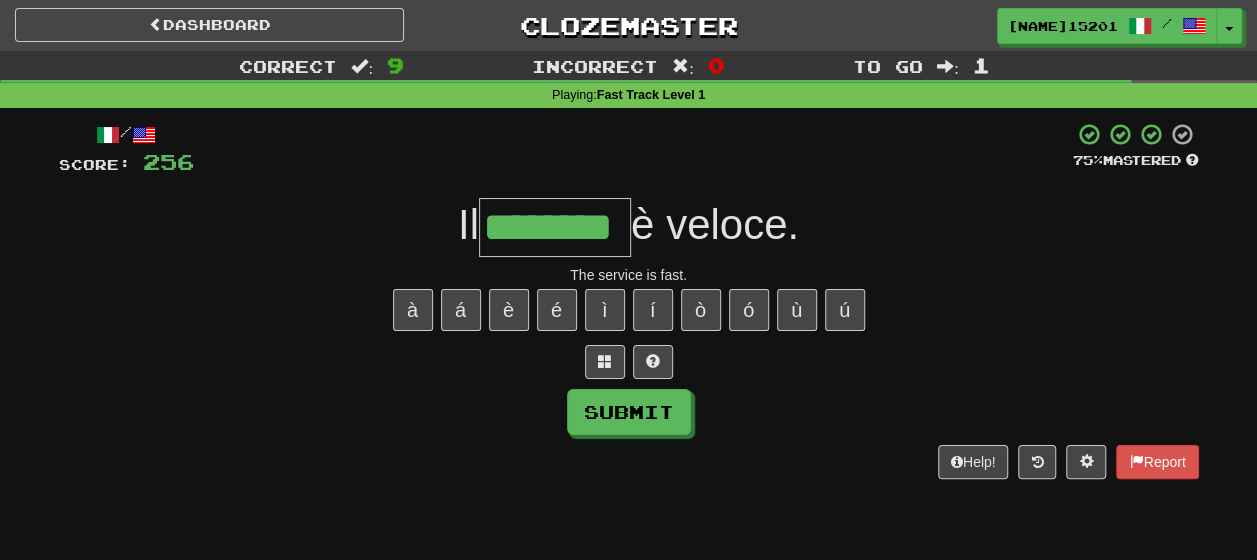 type on "********" 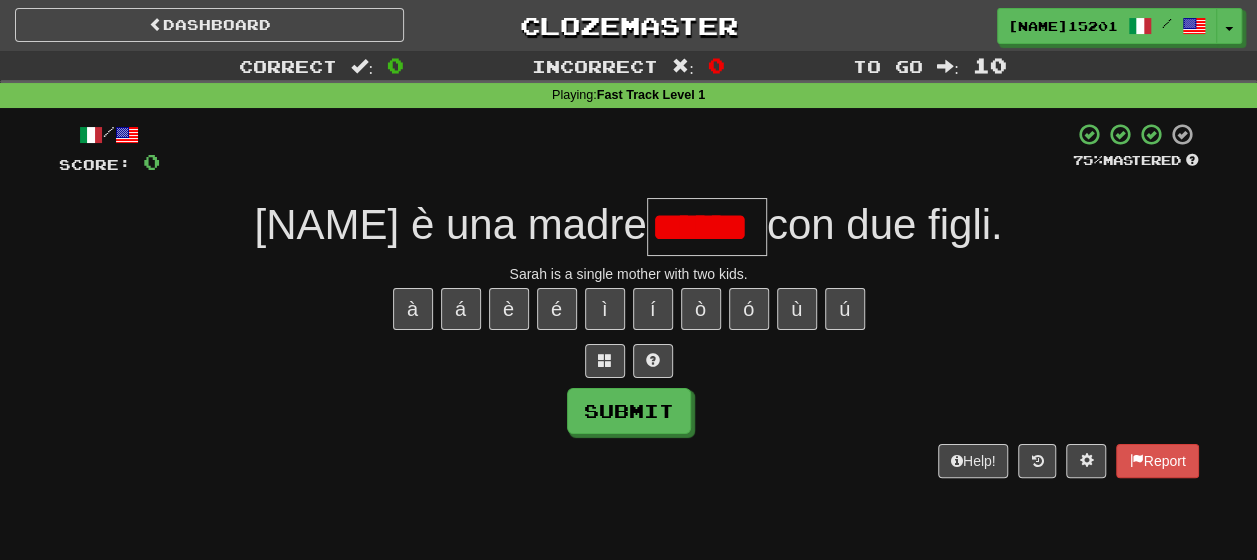 scroll, scrollTop: 0, scrollLeft: 0, axis: both 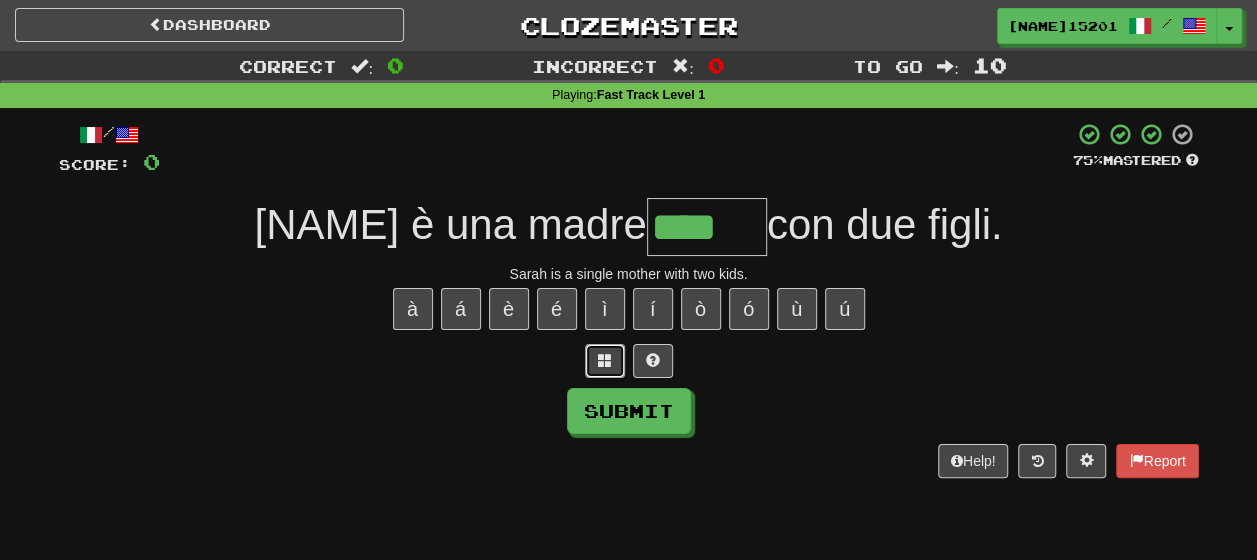 click at bounding box center (605, 360) 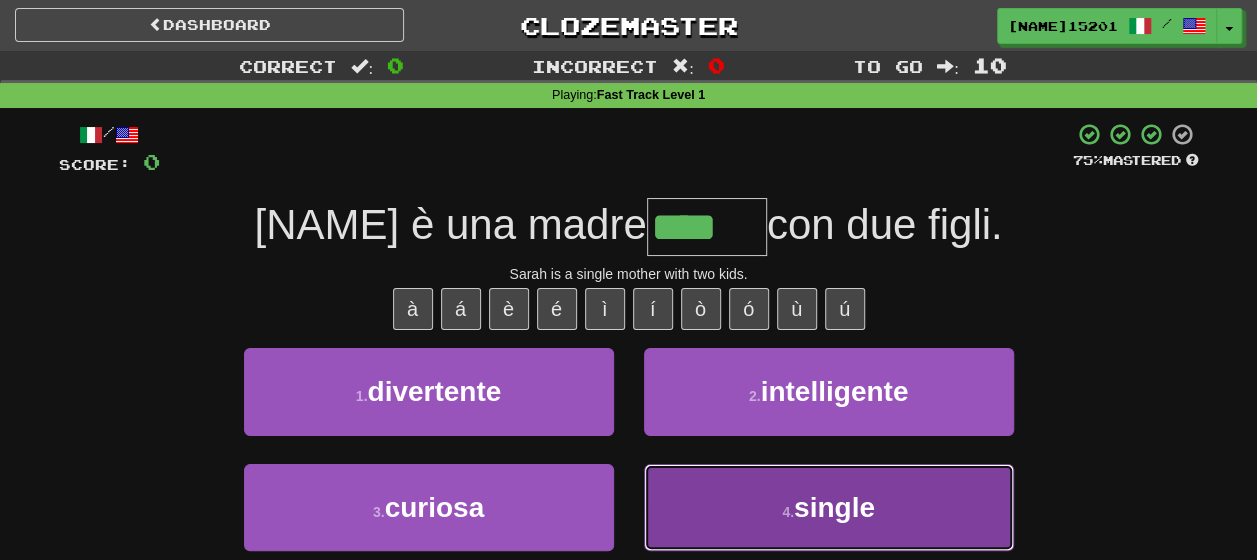 click on "4 .  single" at bounding box center (829, 507) 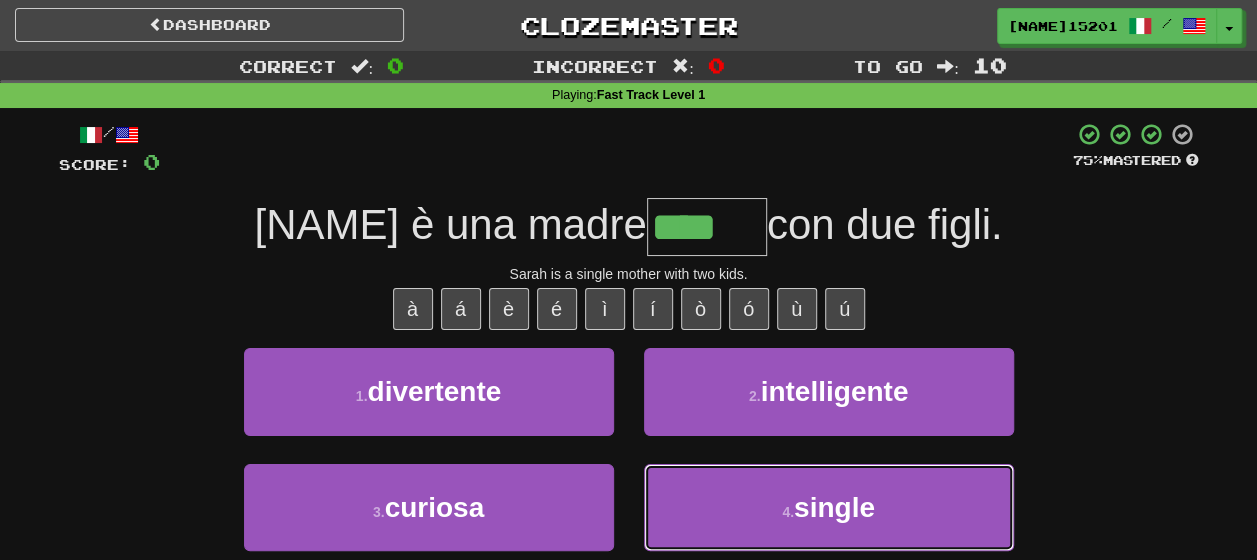 type on "******" 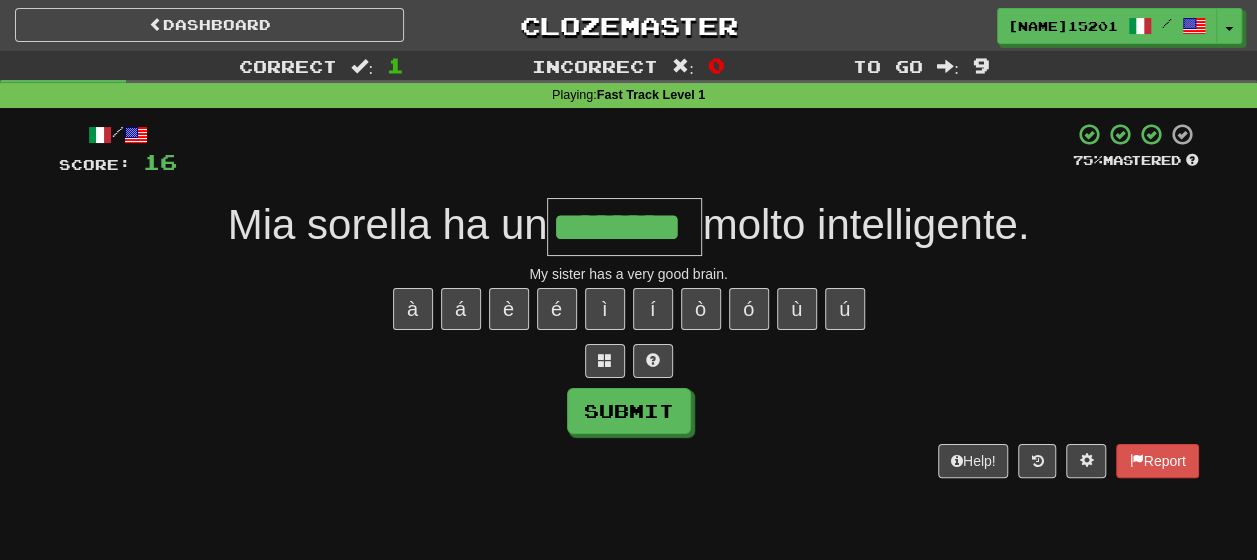 type on "********" 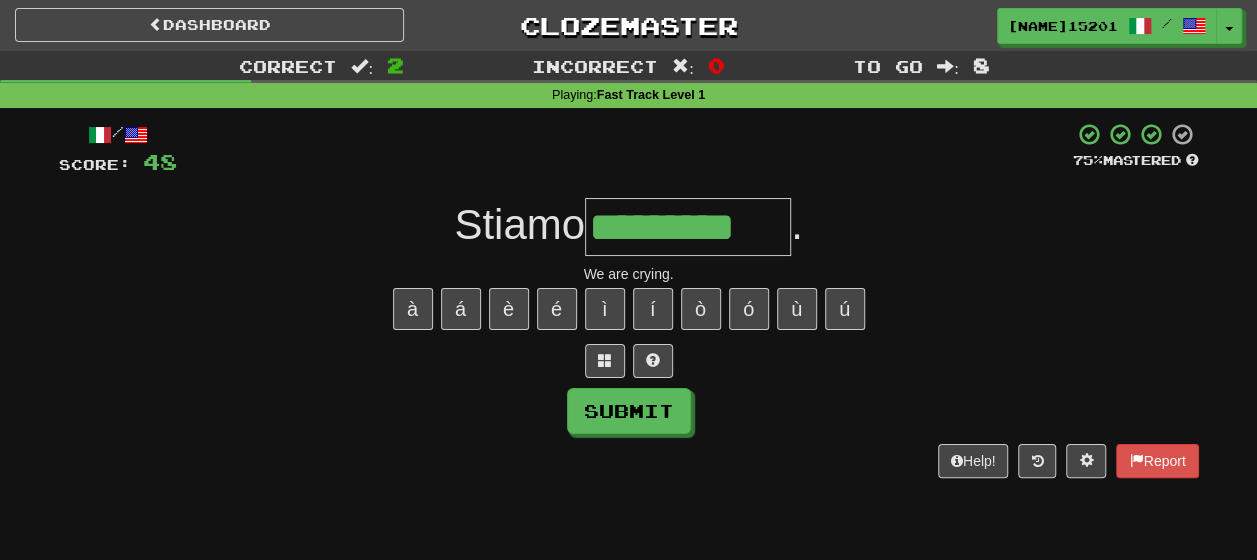 type on "*********" 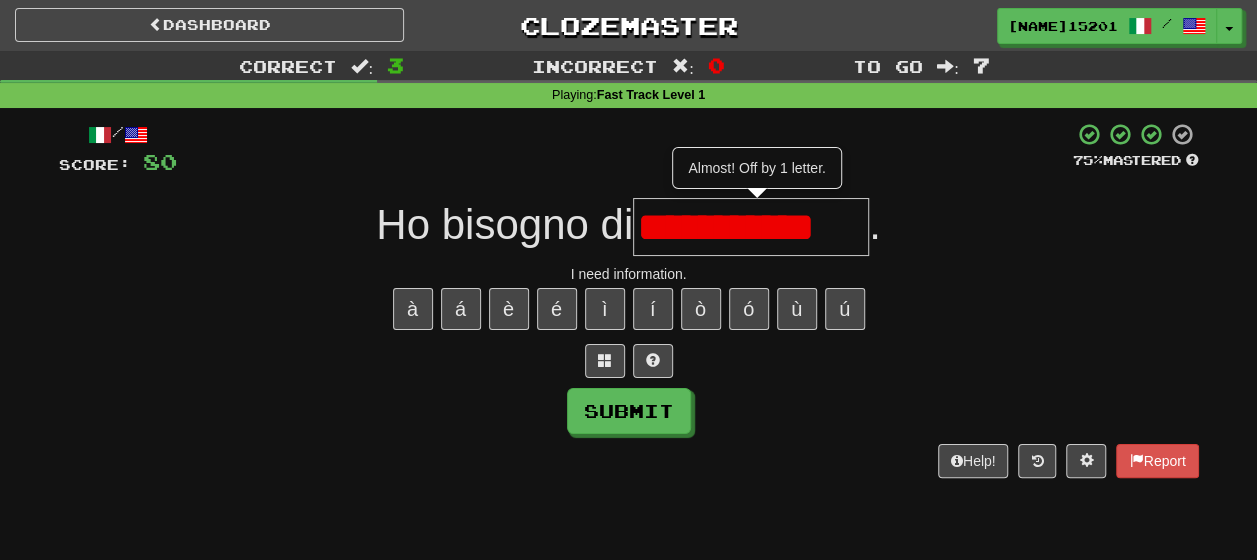scroll, scrollTop: 0, scrollLeft: 0, axis: both 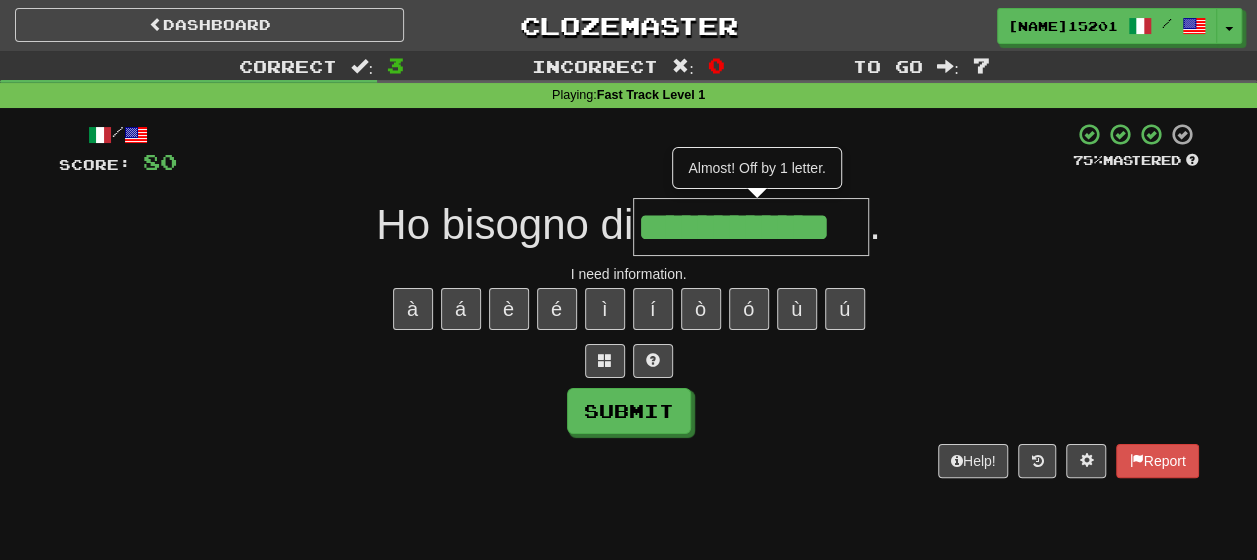 type on "**********" 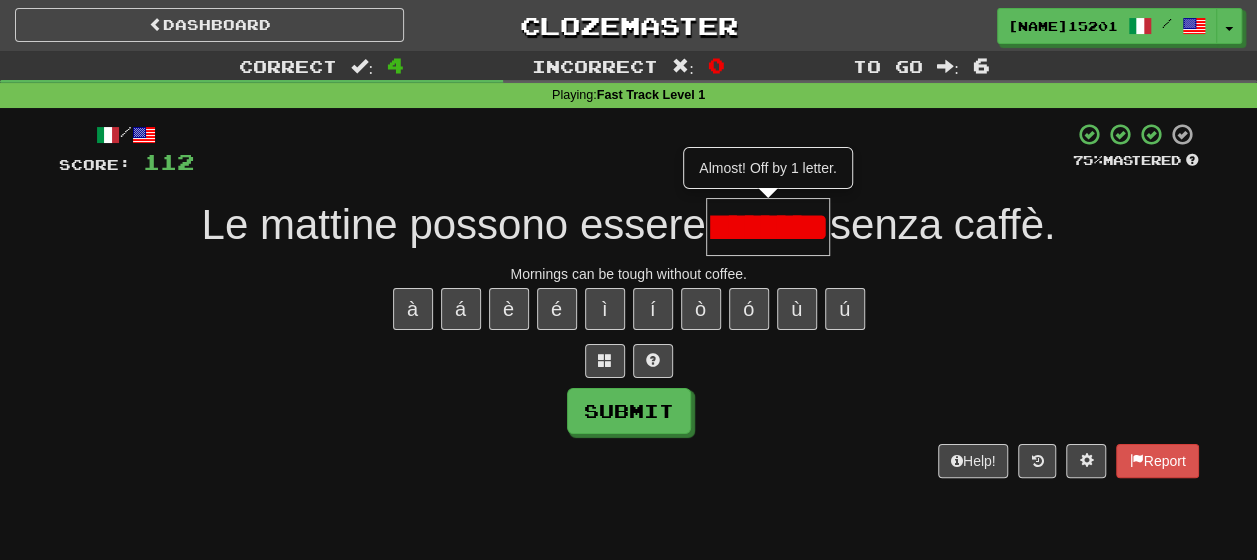 scroll, scrollTop: 0, scrollLeft: 0, axis: both 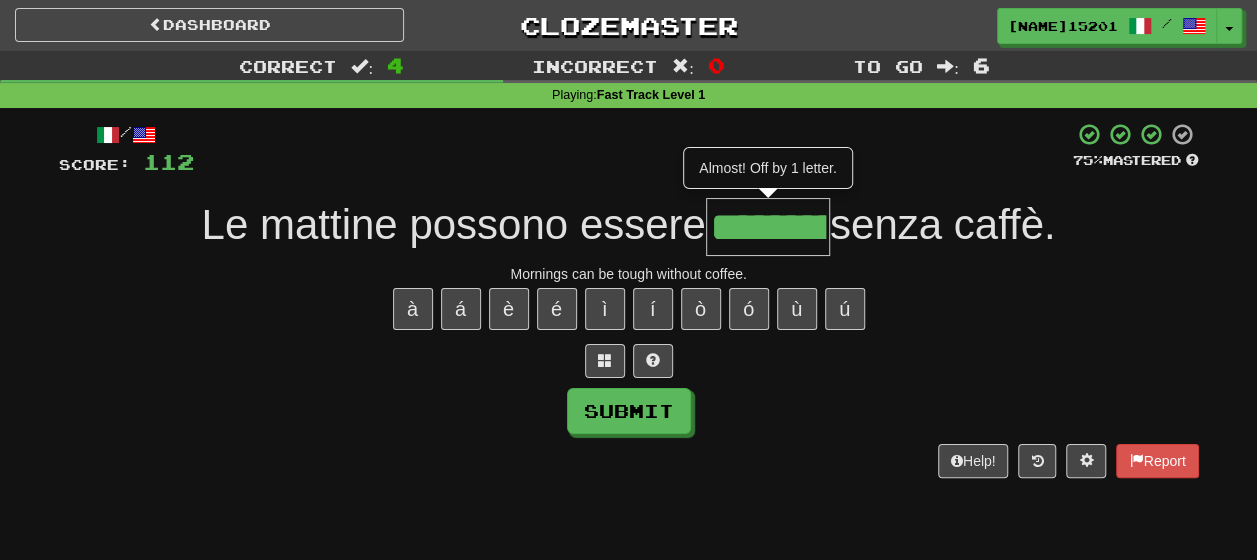 type on "*********" 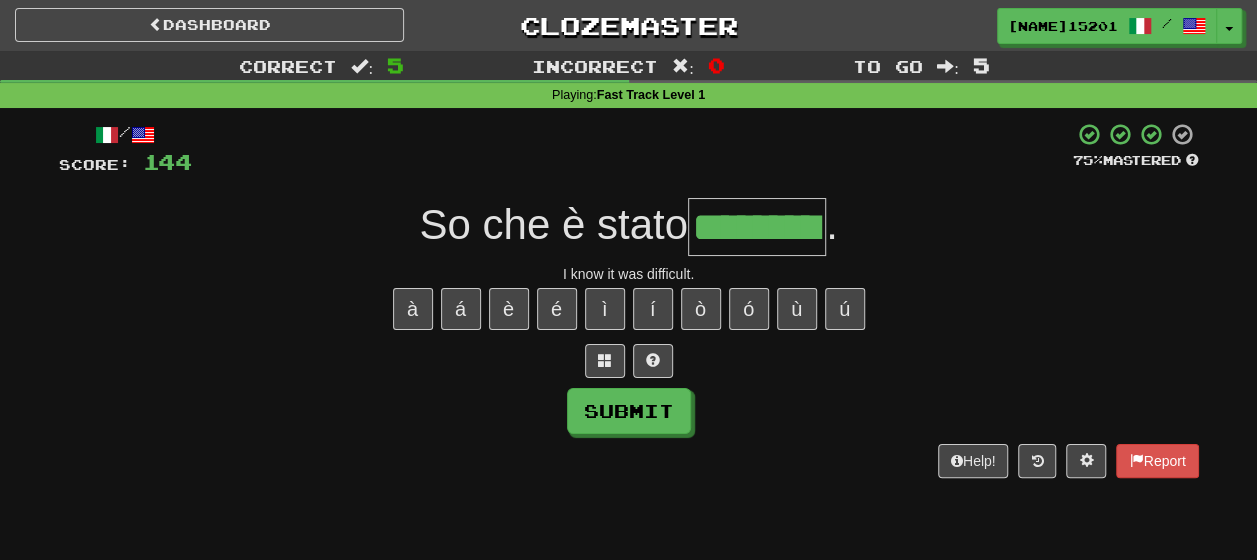 type on "*********" 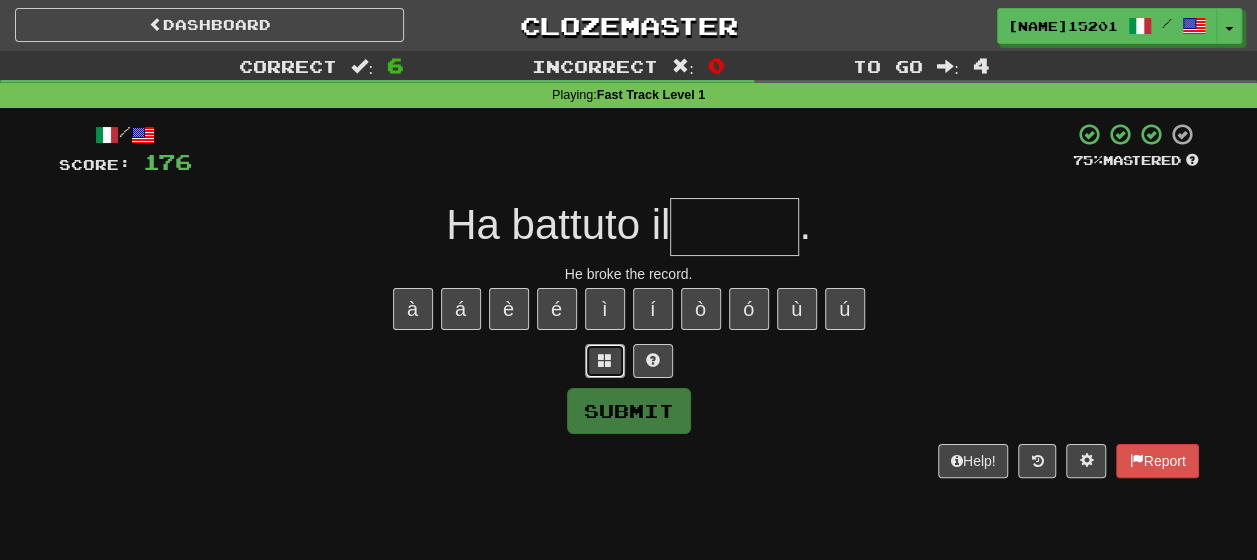 click at bounding box center (605, 360) 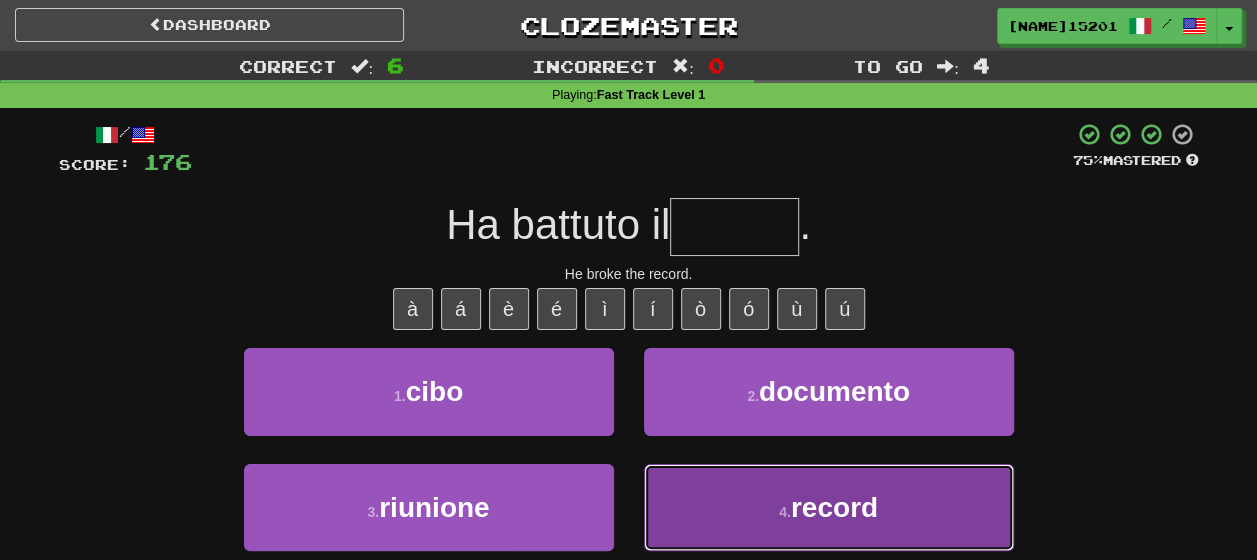 click on "4 .  record" at bounding box center [829, 507] 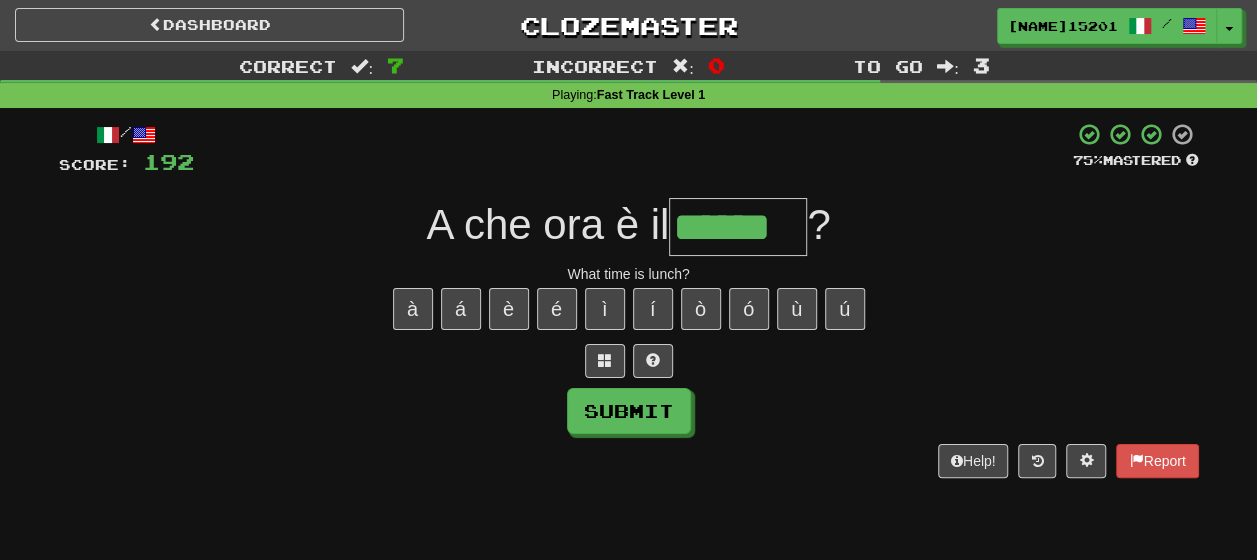 type on "******" 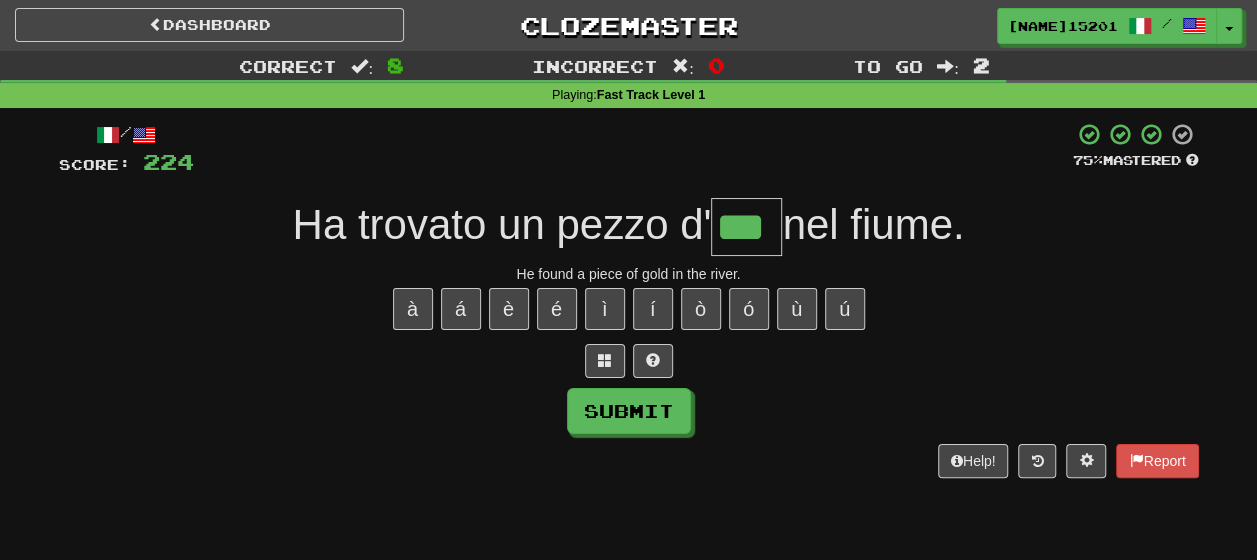 type on "***" 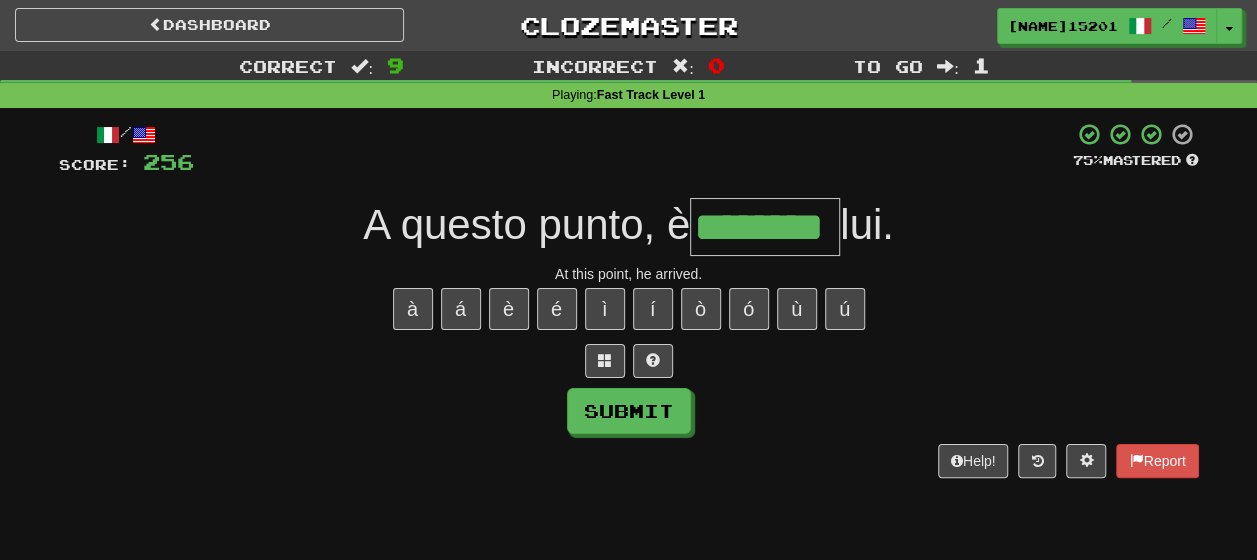 type on "********" 